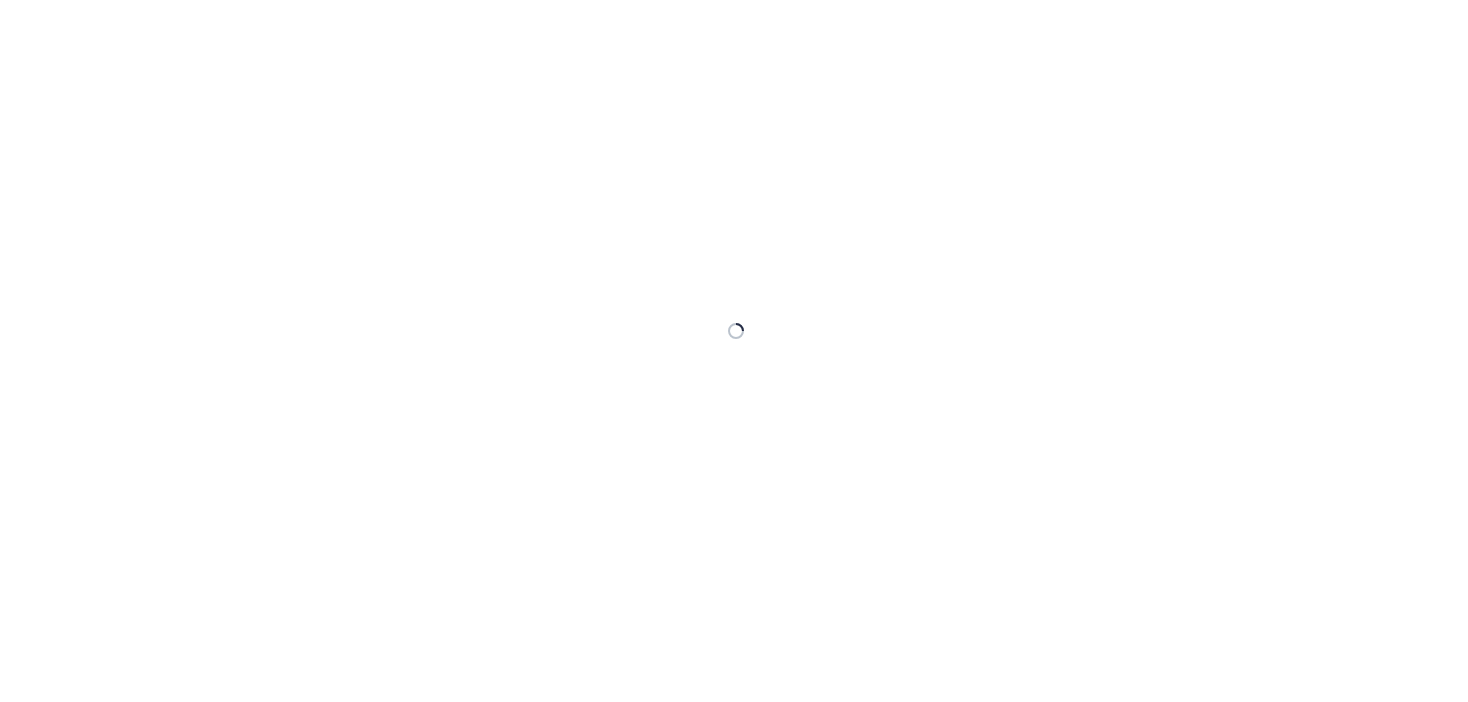 scroll, scrollTop: 0, scrollLeft: 0, axis: both 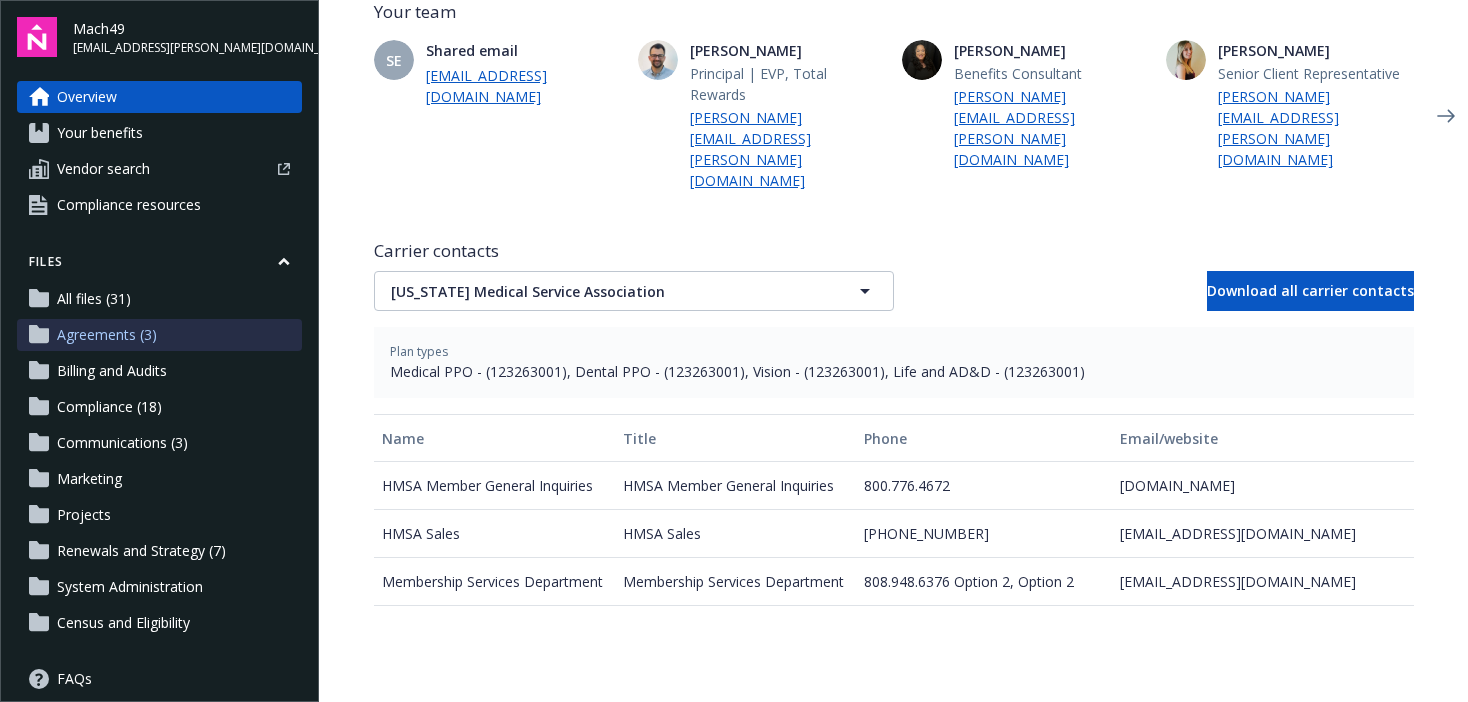 click on "Agreements (3)" at bounding box center (107, 335) 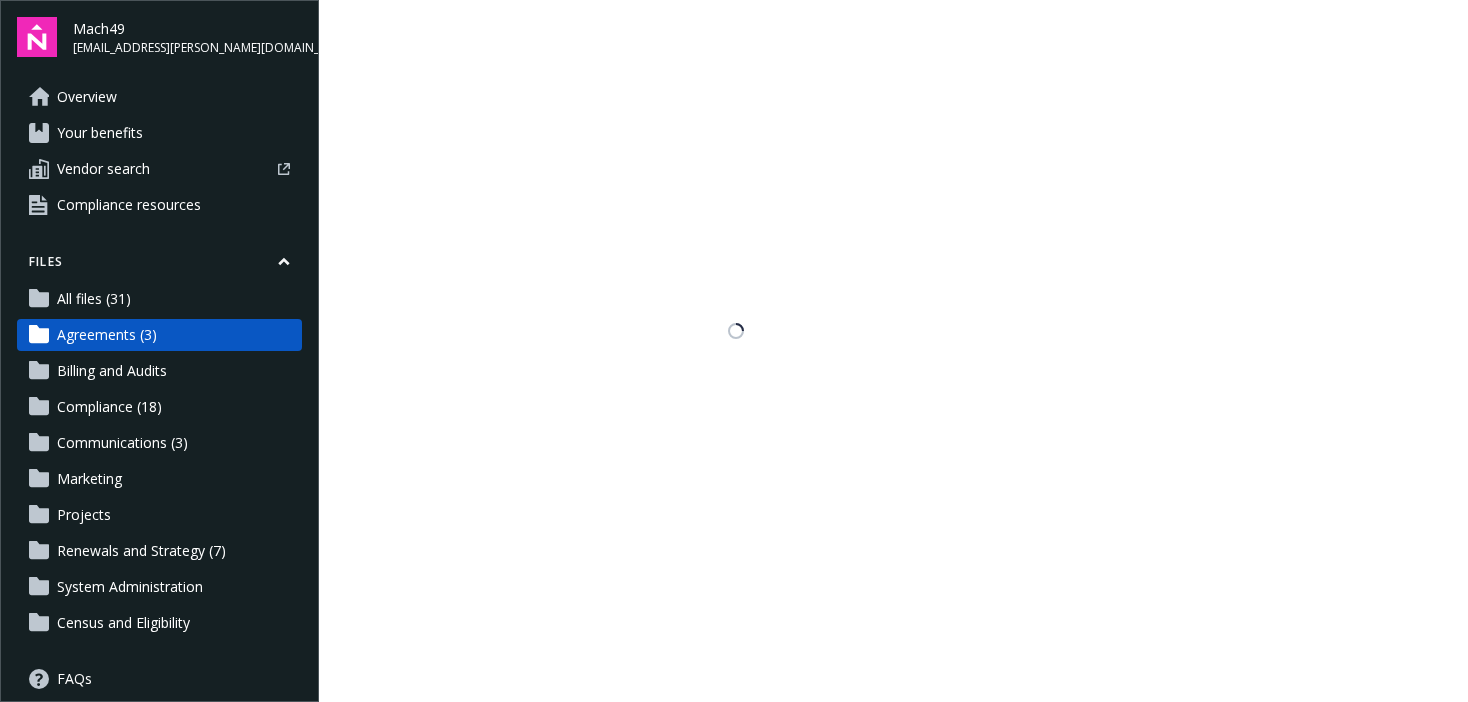 click on "All files (31)" at bounding box center (94, 299) 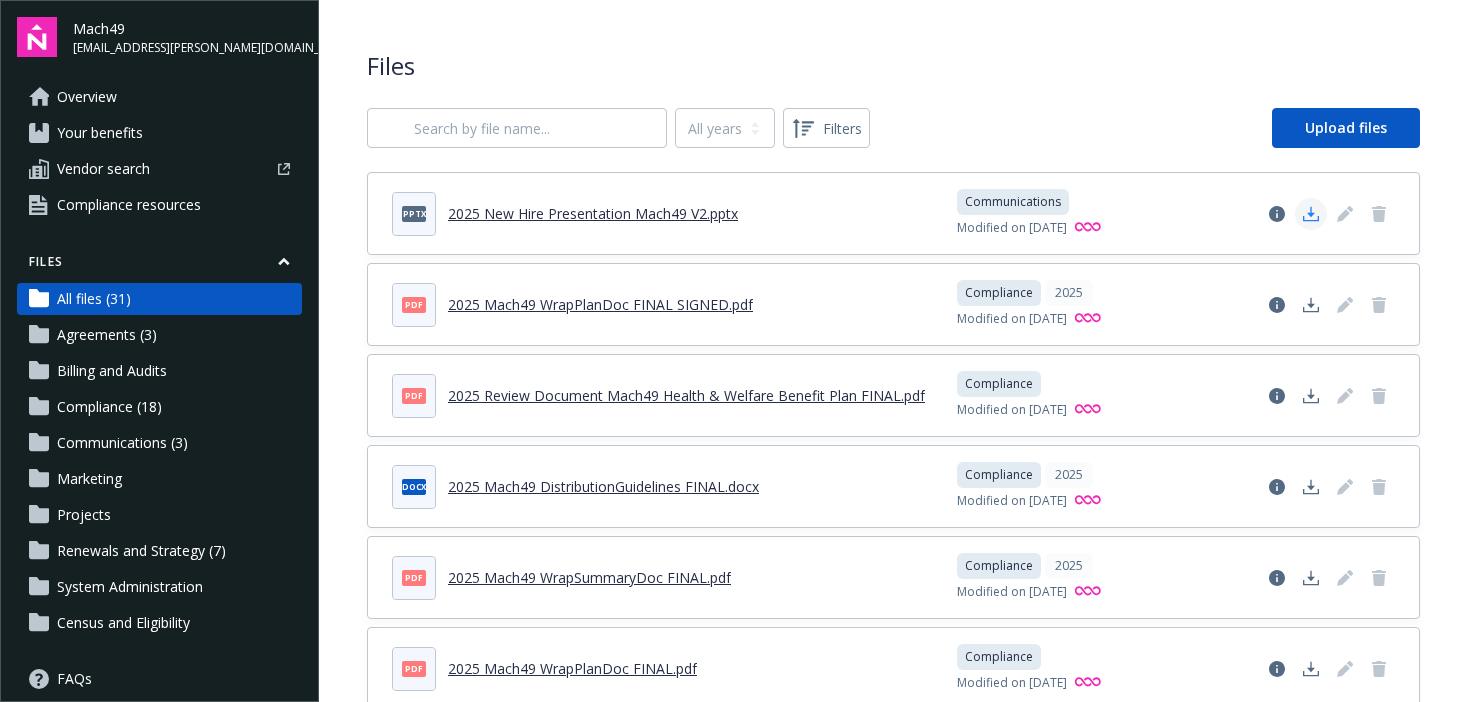click 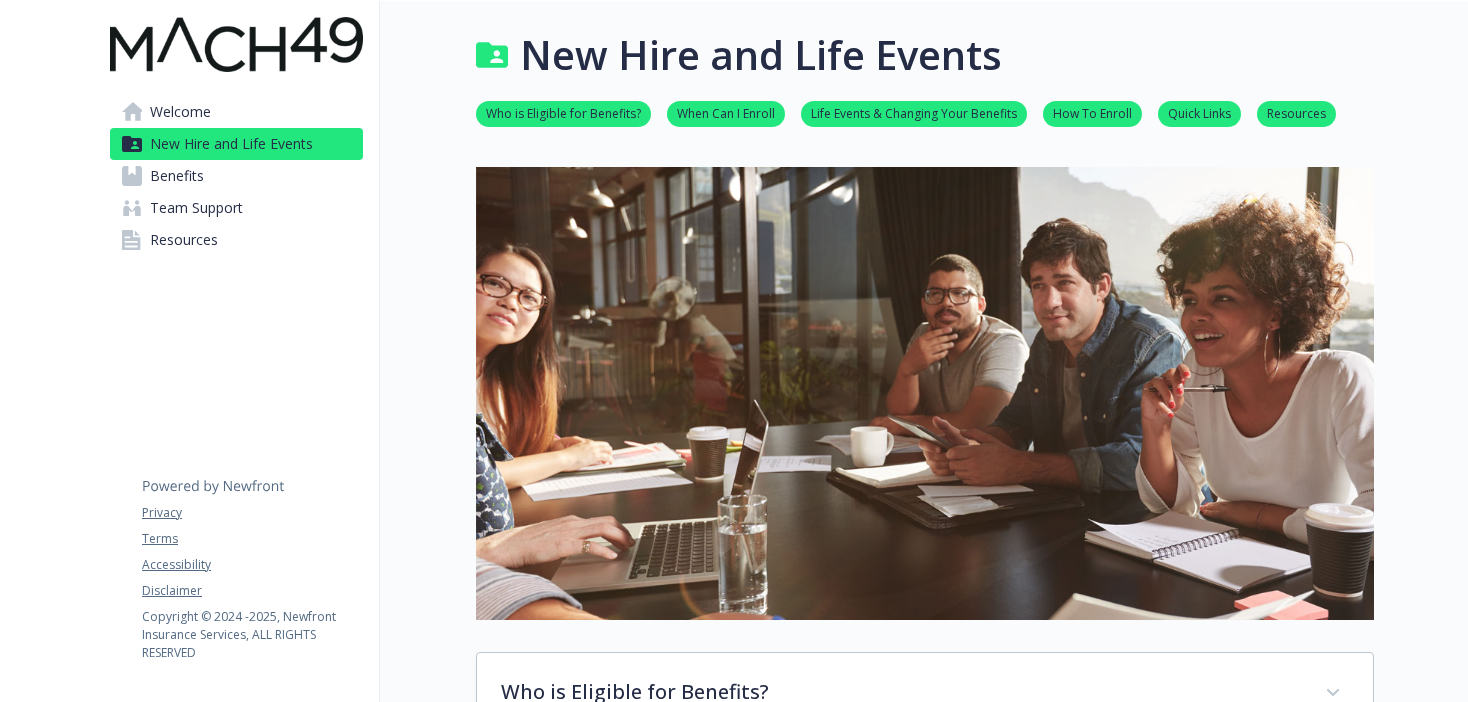 scroll, scrollTop: 0, scrollLeft: 0, axis: both 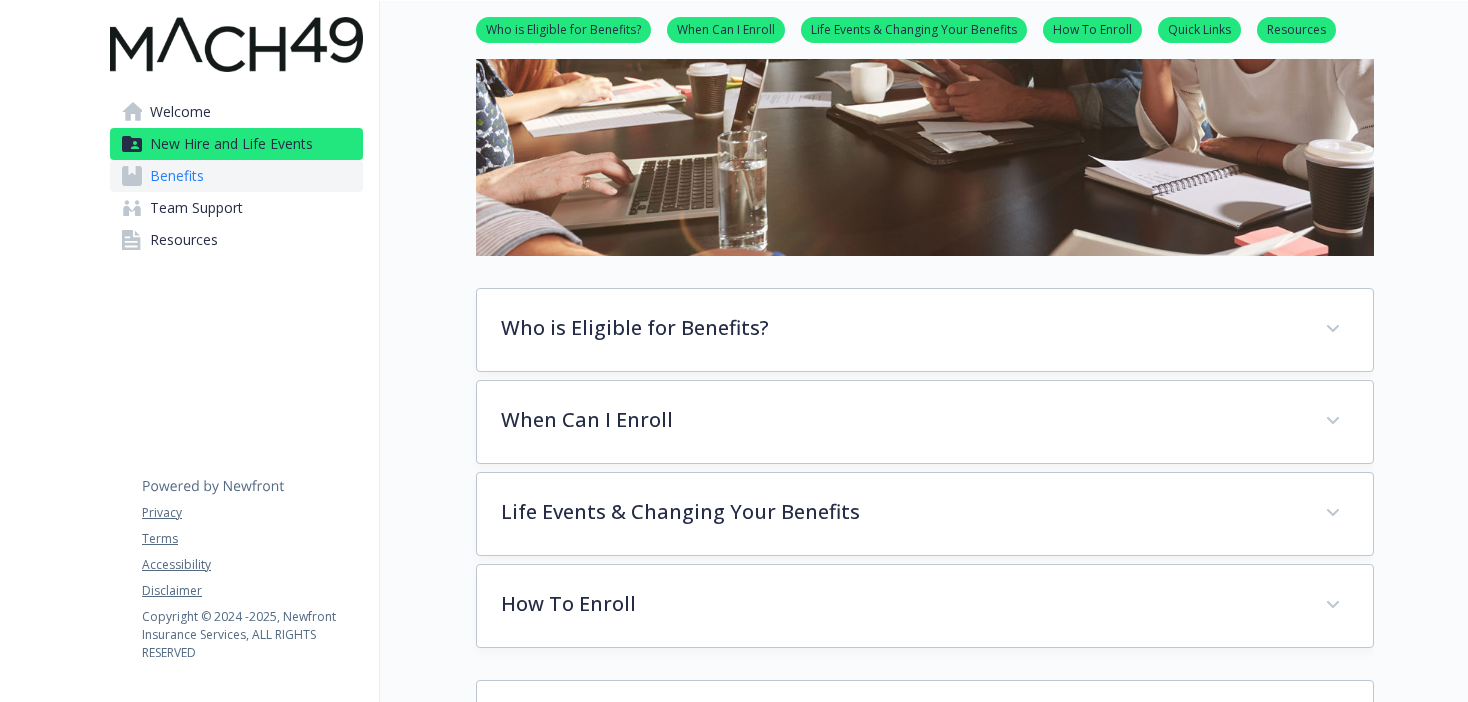 click on "Benefits" at bounding box center (177, 176) 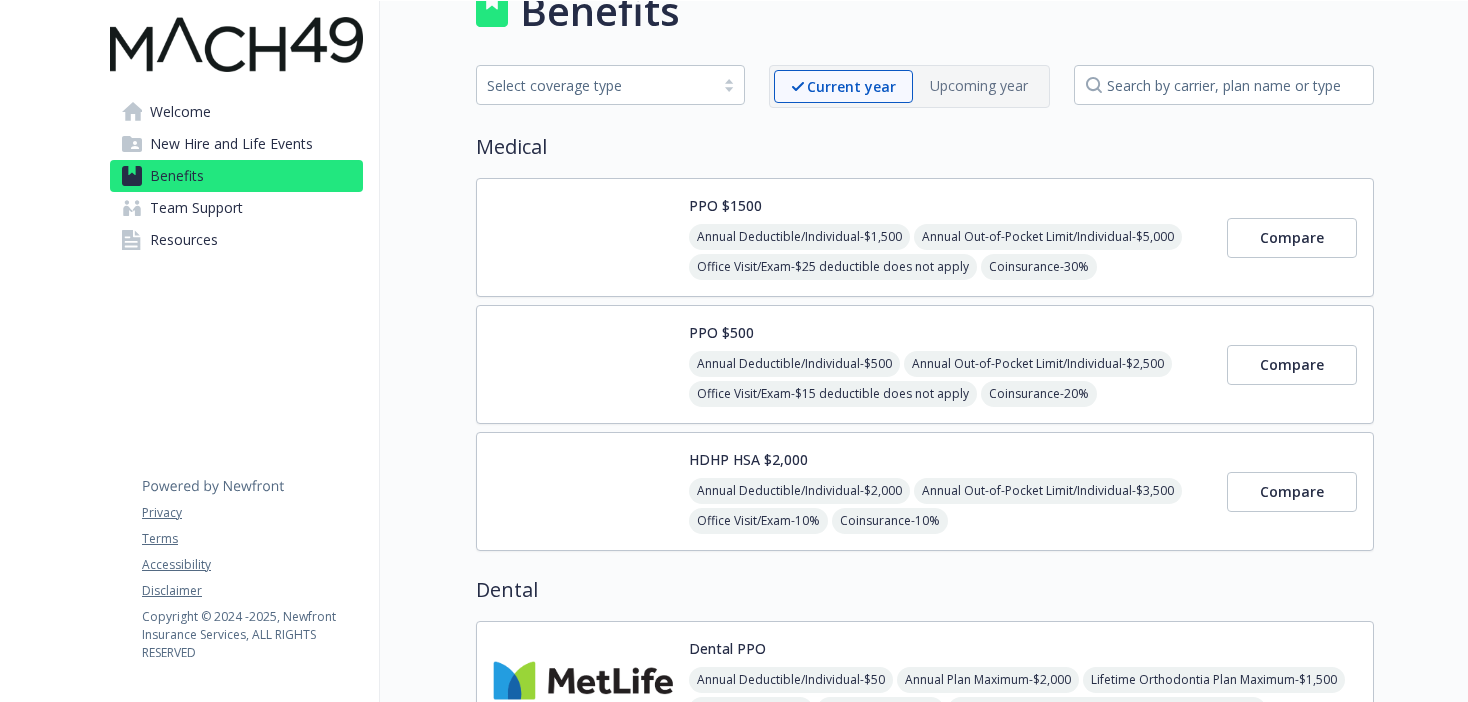 scroll, scrollTop: 0, scrollLeft: 0, axis: both 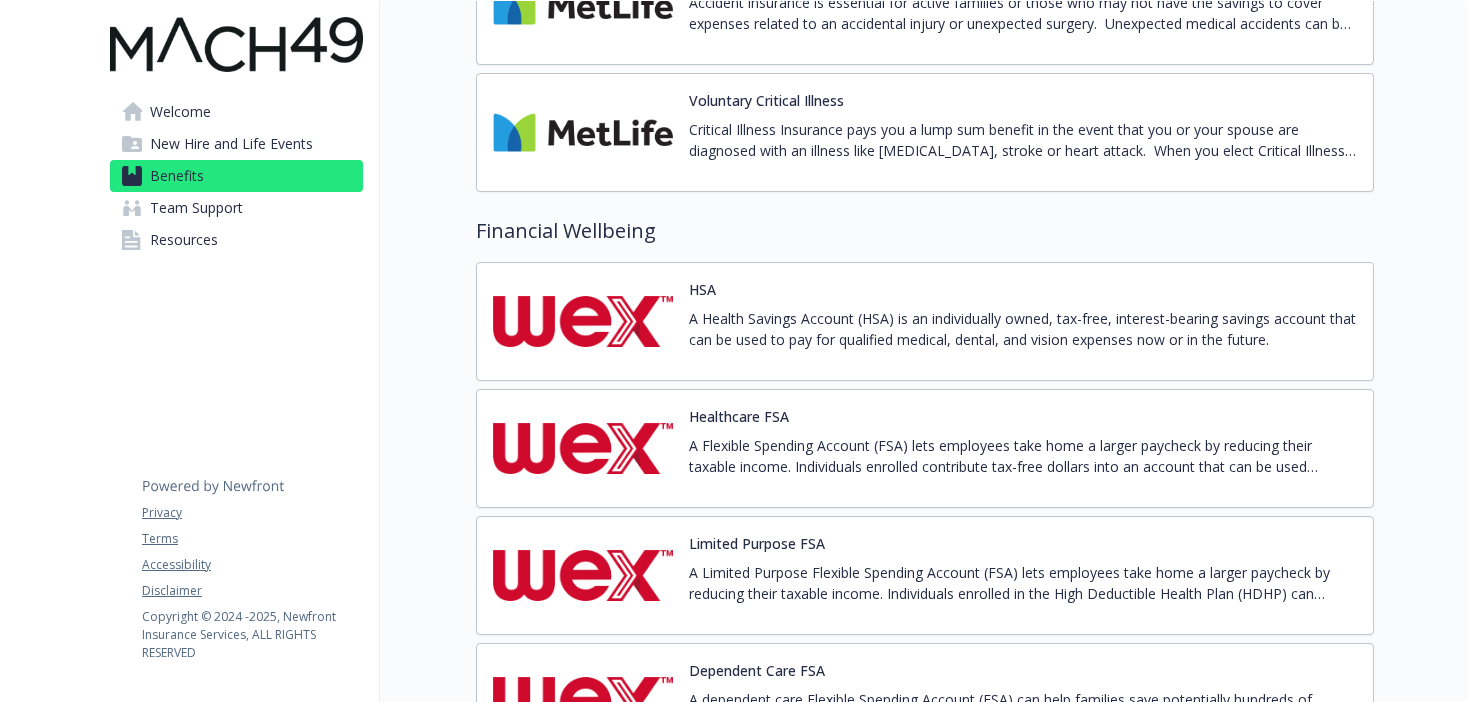 click on "A Health Savings Account (HSA) is an individually owned, tax-free, interest-bearing savings account that can be used to pay for qualified medical, dental, and vision expenses now or in the future." at bounding box center (1023, 336) 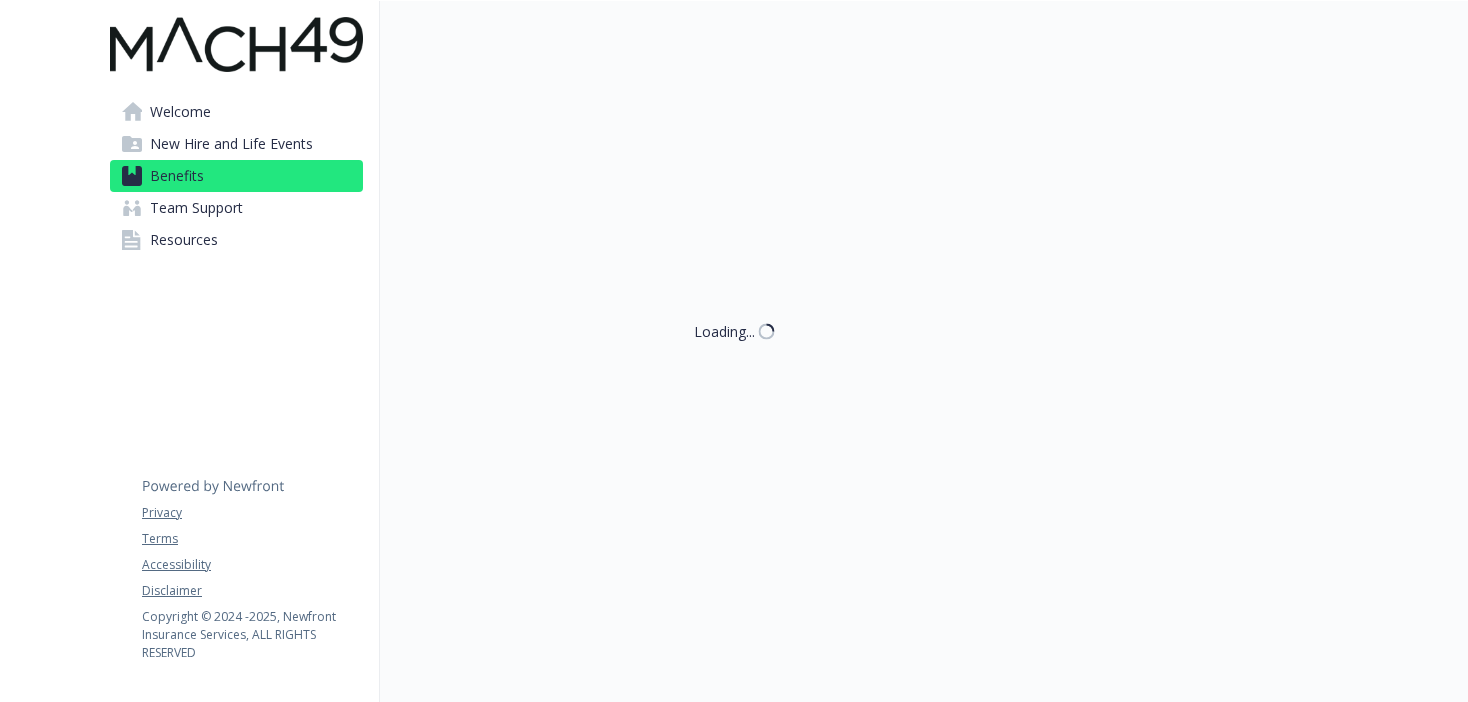 scroll, scrollTop: 2172, scrollLeft: 0, axis: vertical 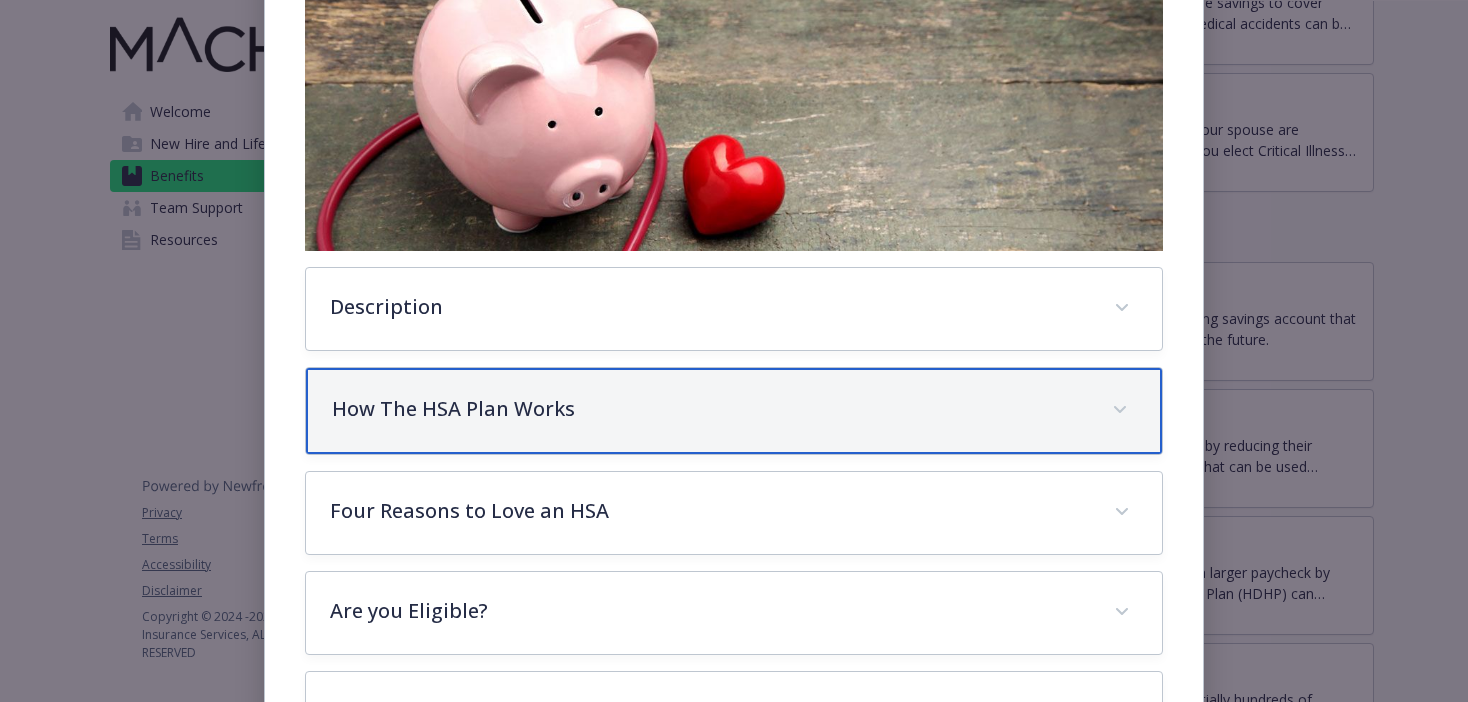 click on "How The HSA Plan Works" at bounding box center (734, 411) 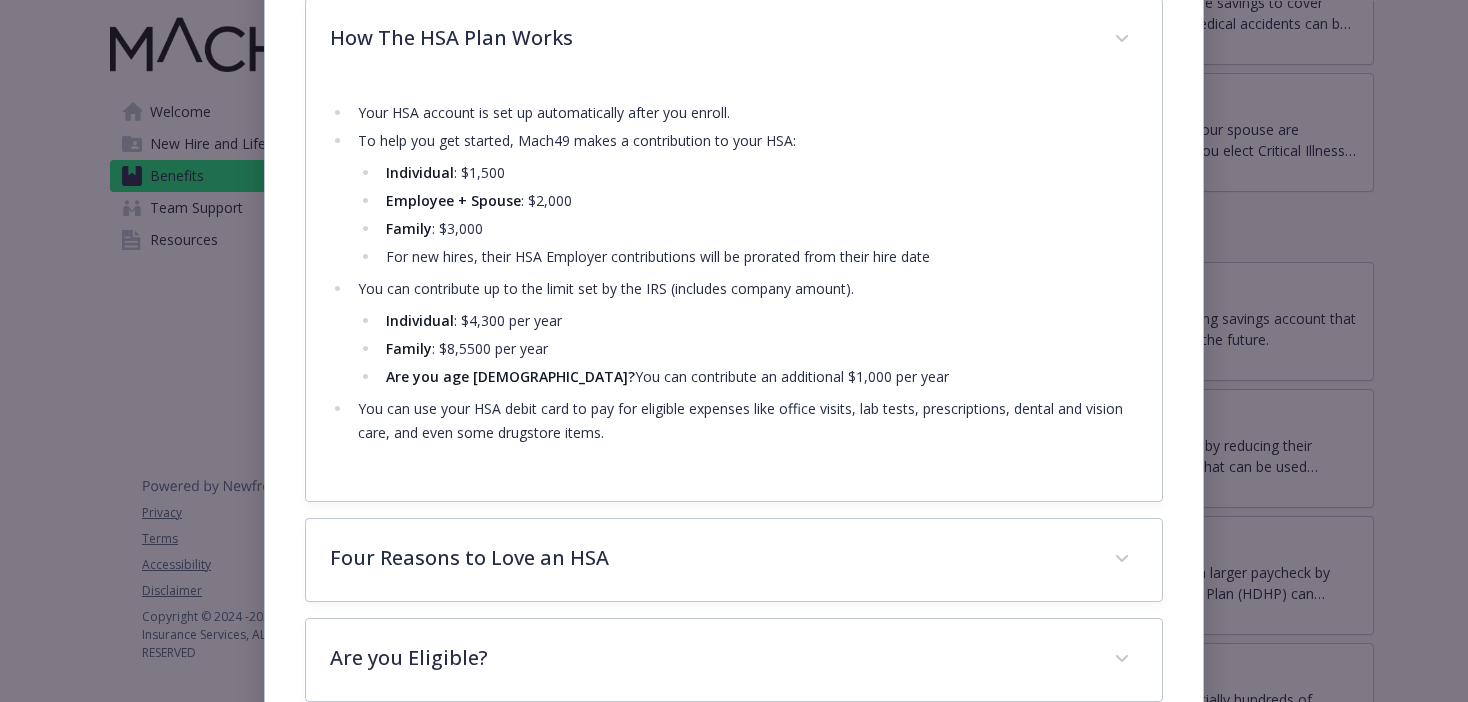 scroll, scrollTop: 774, scrollLeft: 0, axis: vertical 